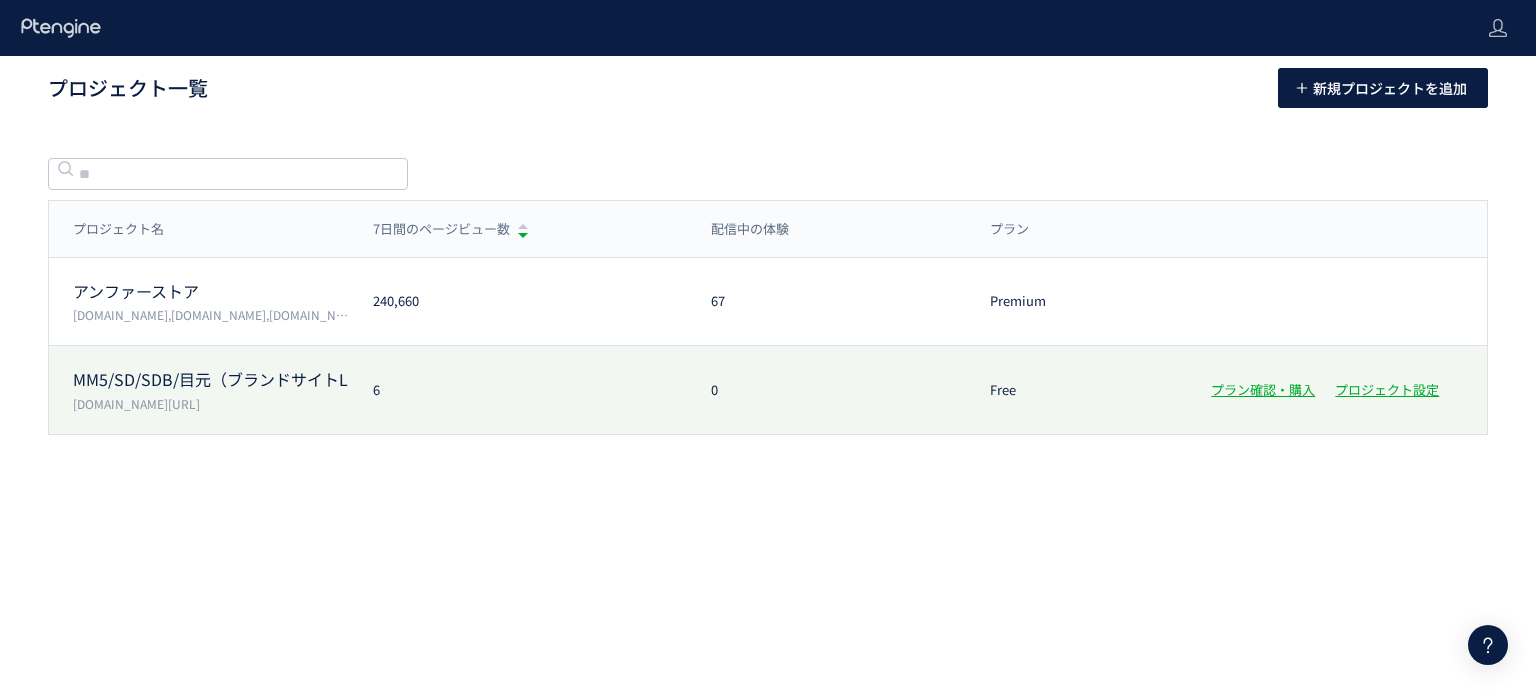 scroll, scrollTop: 0, scrollLeft: 0, axis: both 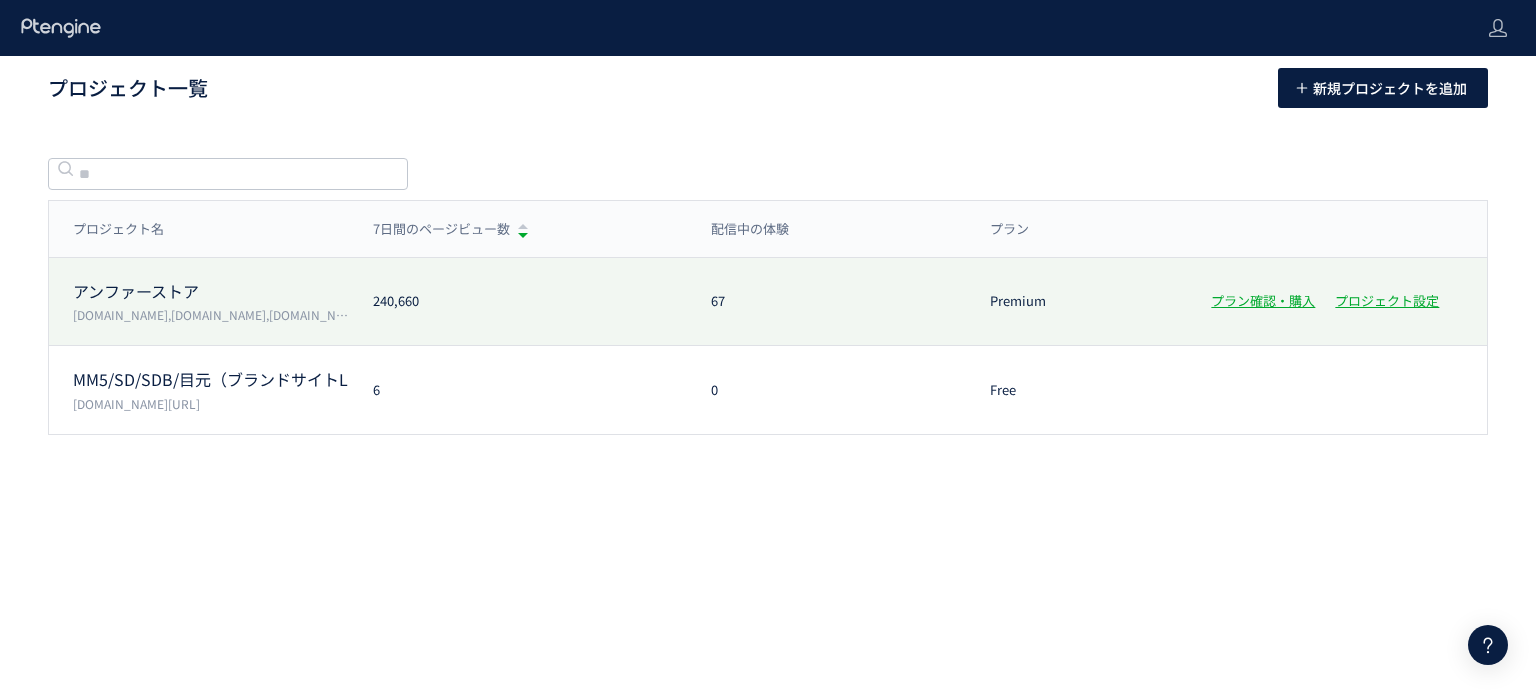 click on "アンファーストア" 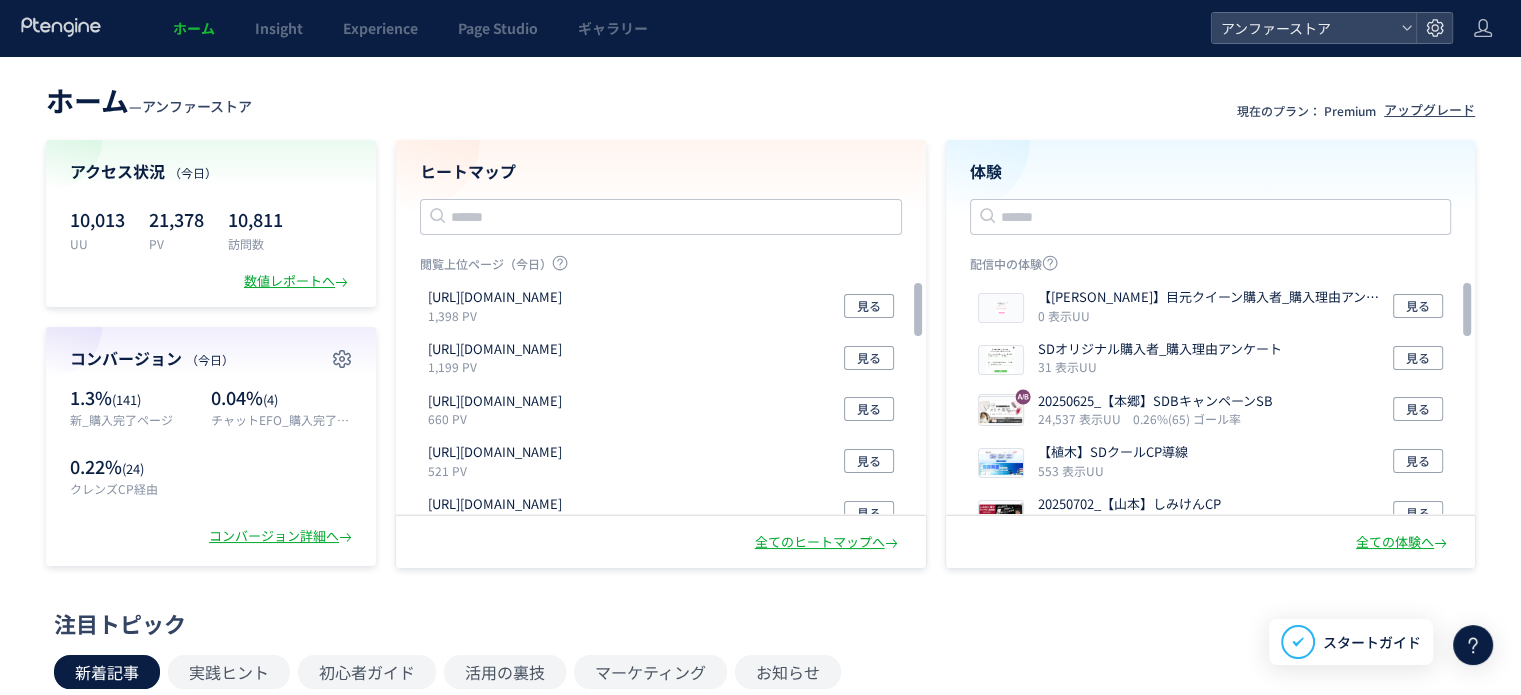 scroll, scrollTop: 0, scrollLeft: 0, axis: both 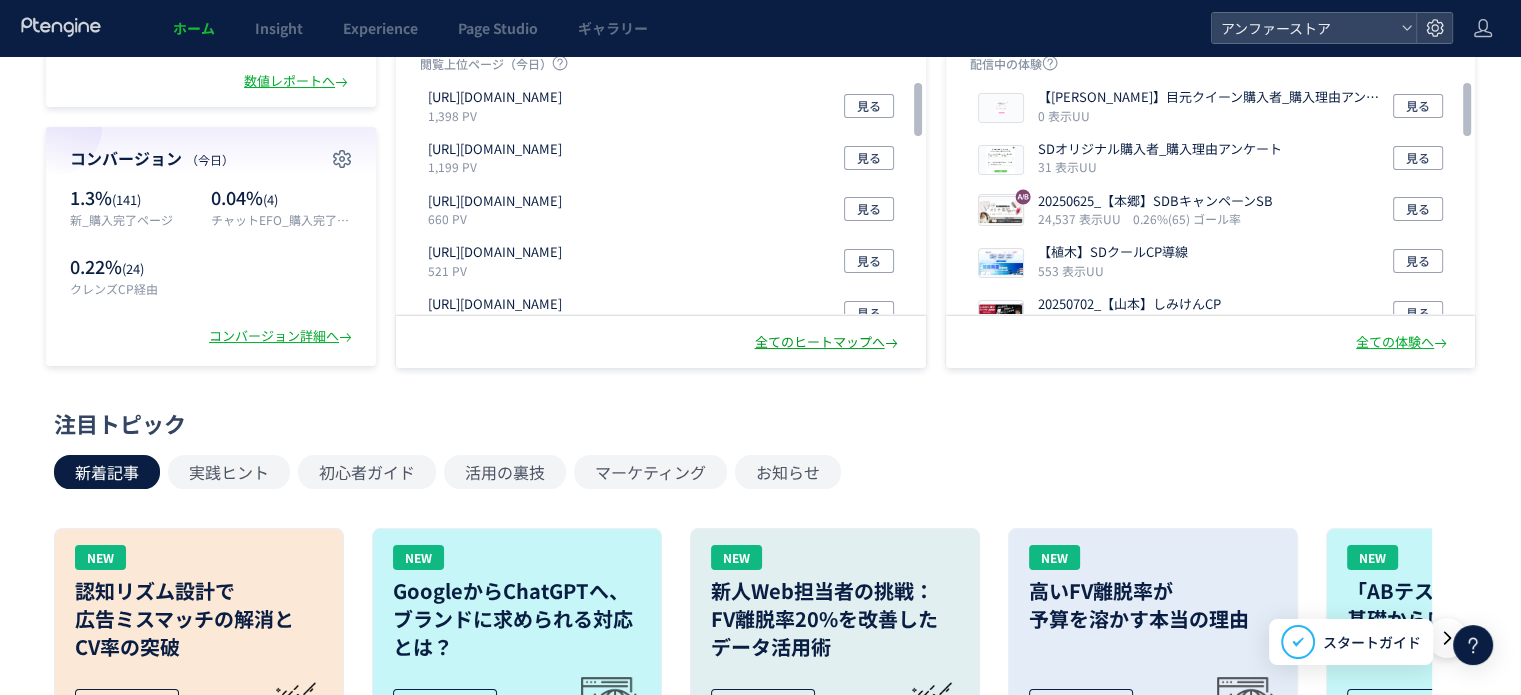 click on "全てのヒートマップへ" at bounding box center [828, 342] 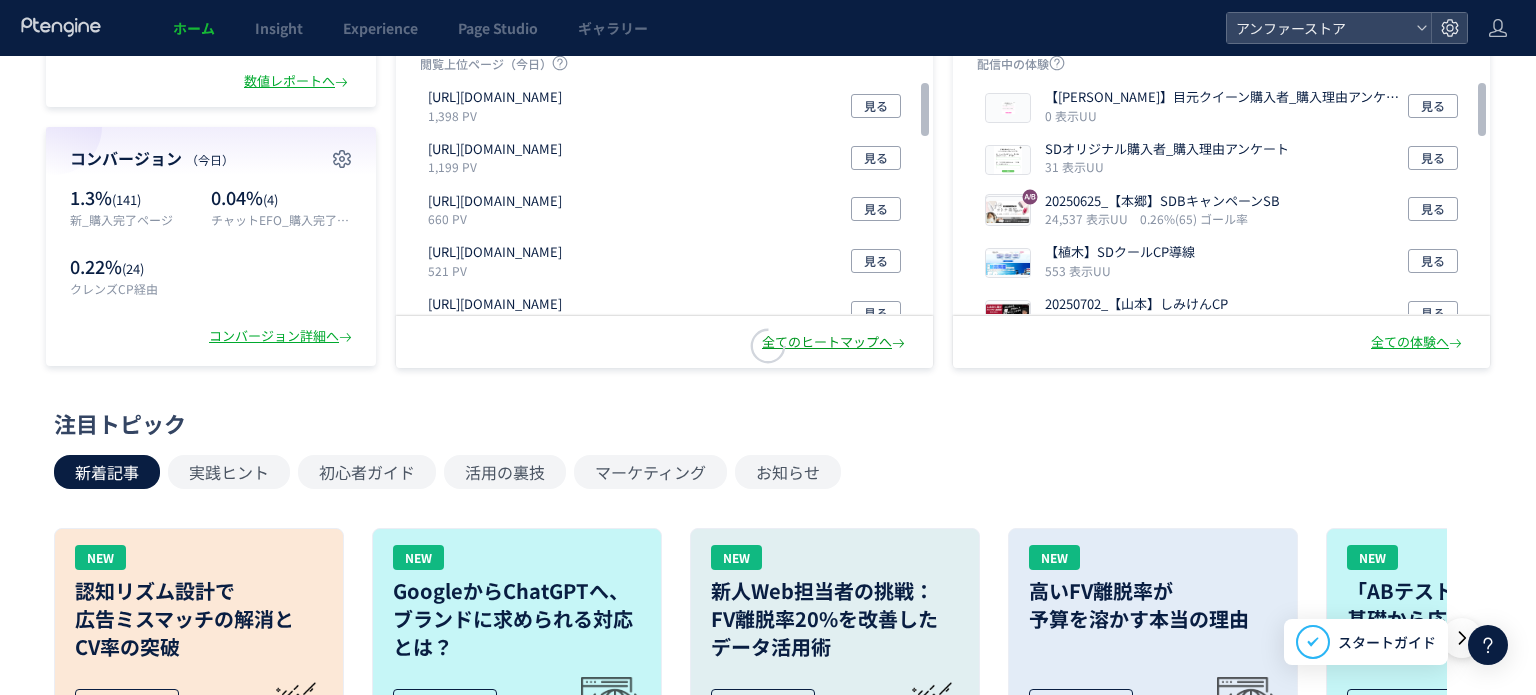 scroll, scrollTop: 0, scrollLeft: 0, axis: both 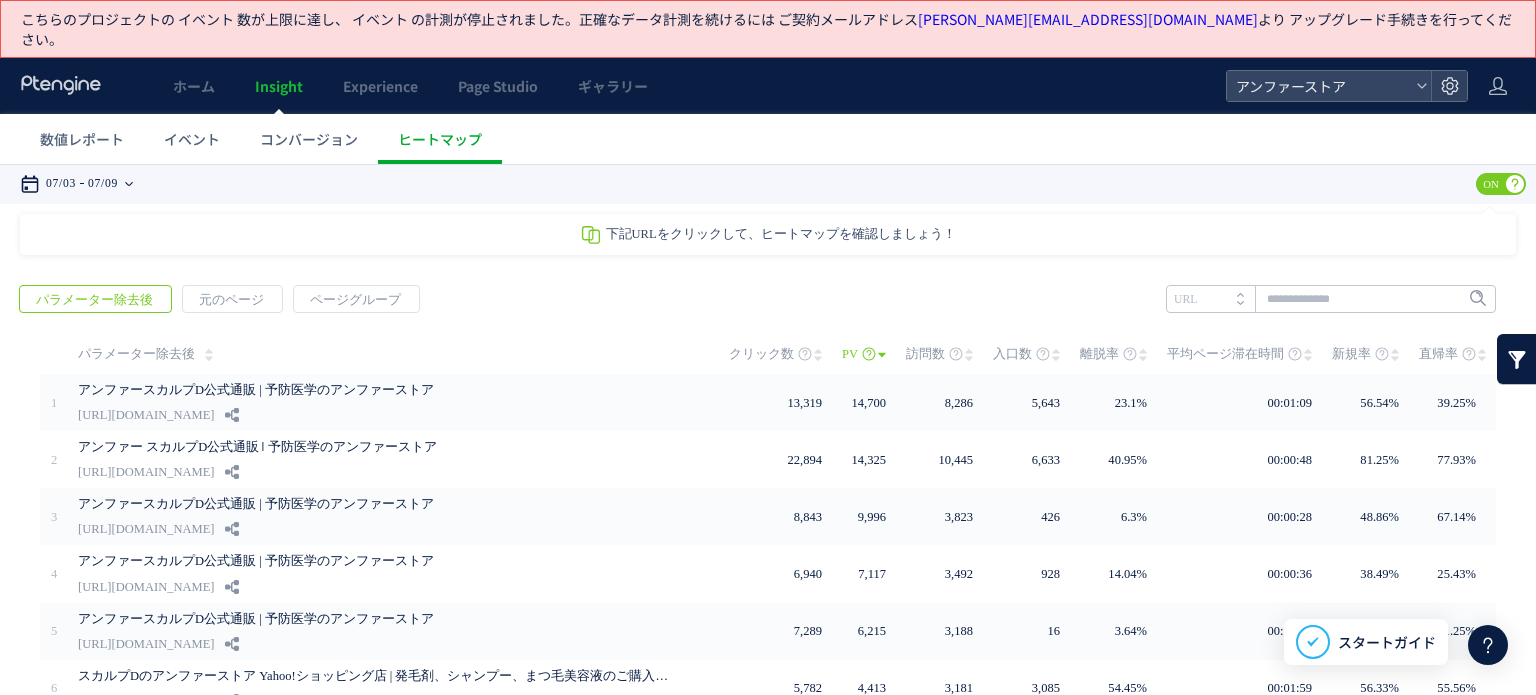 click on "07/09" at bounding box center (103, 184) 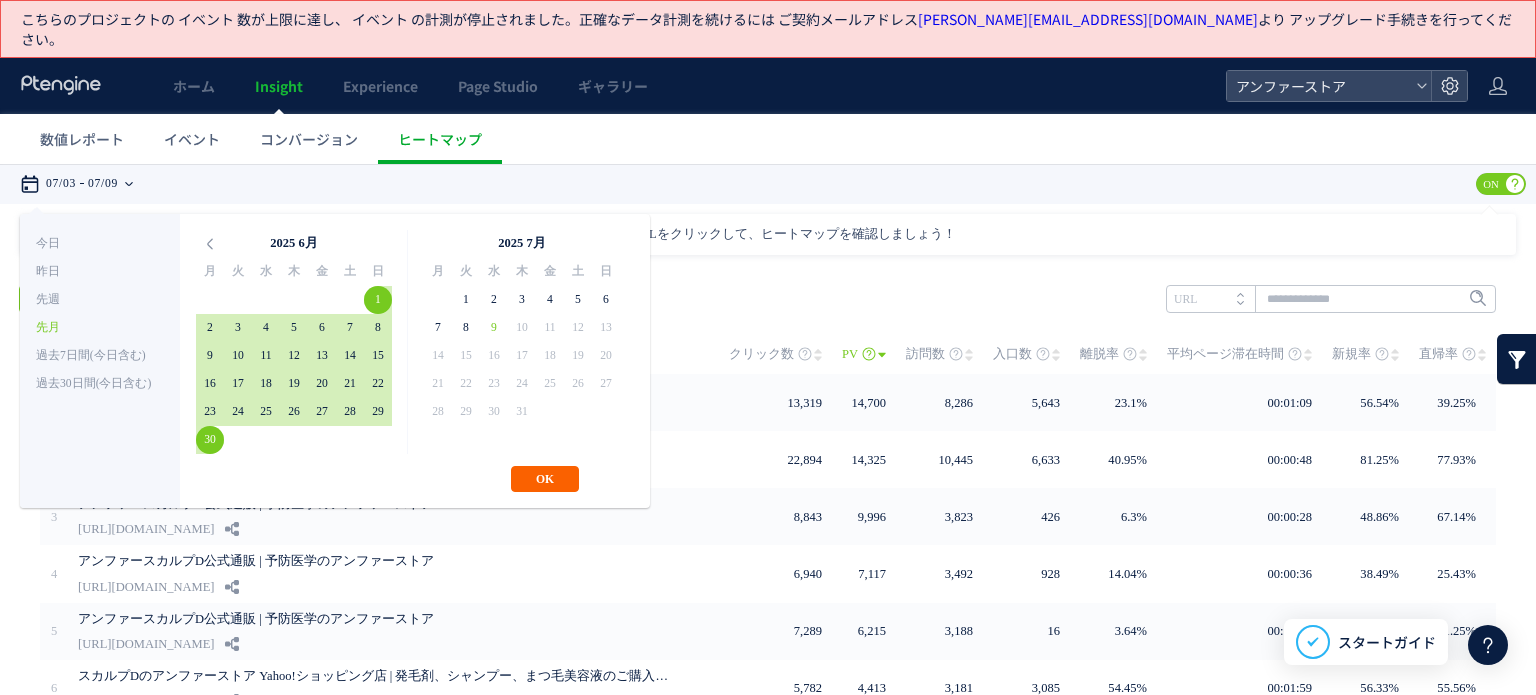 click on "OK" at bounding box center [545, 479] 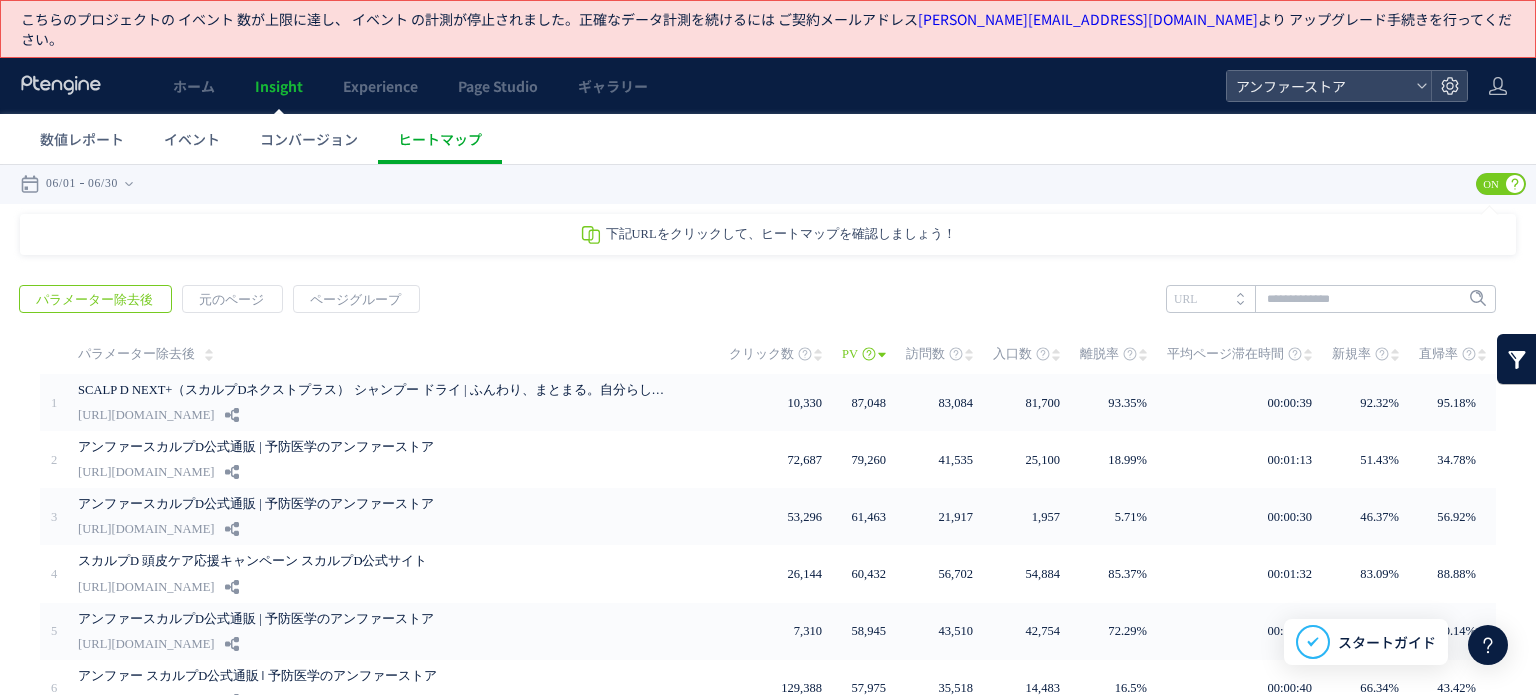 click on "訪問数" at bounding box center [939, 354] 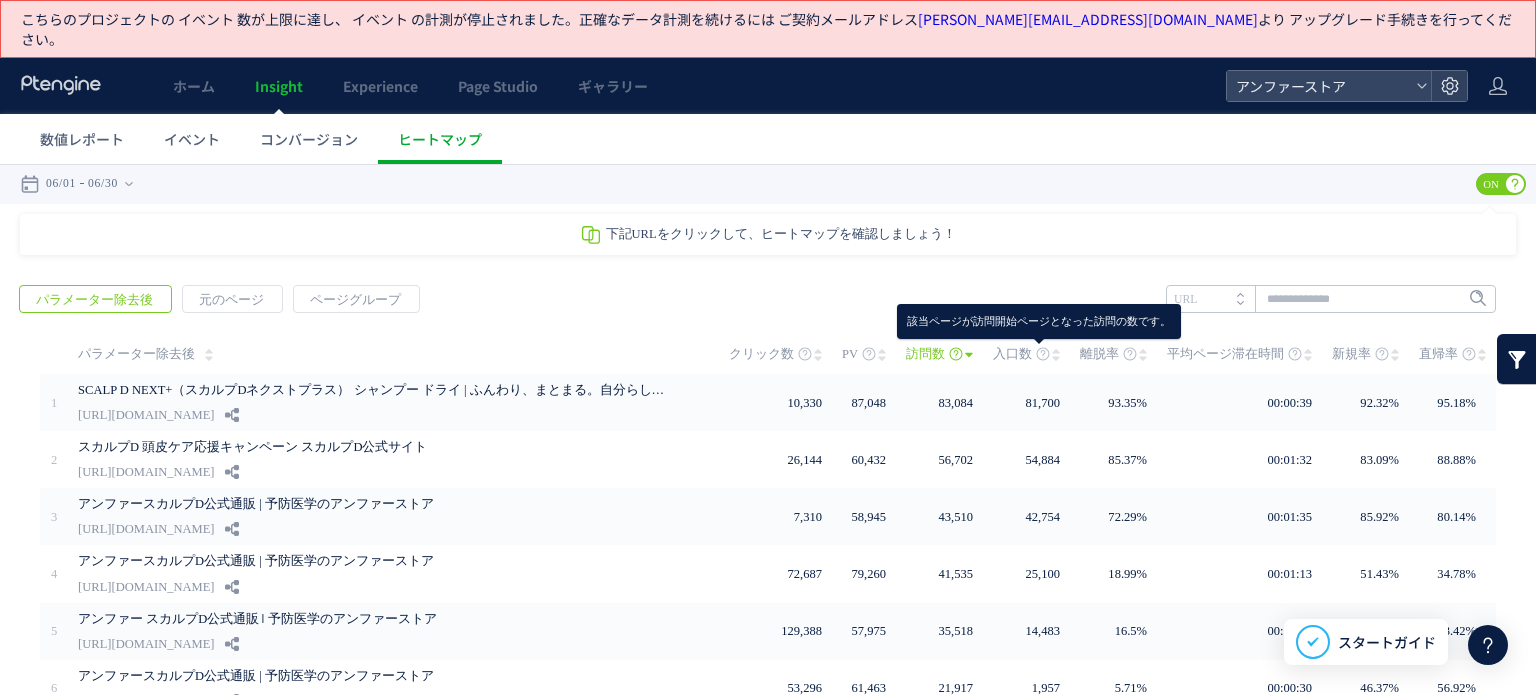 click 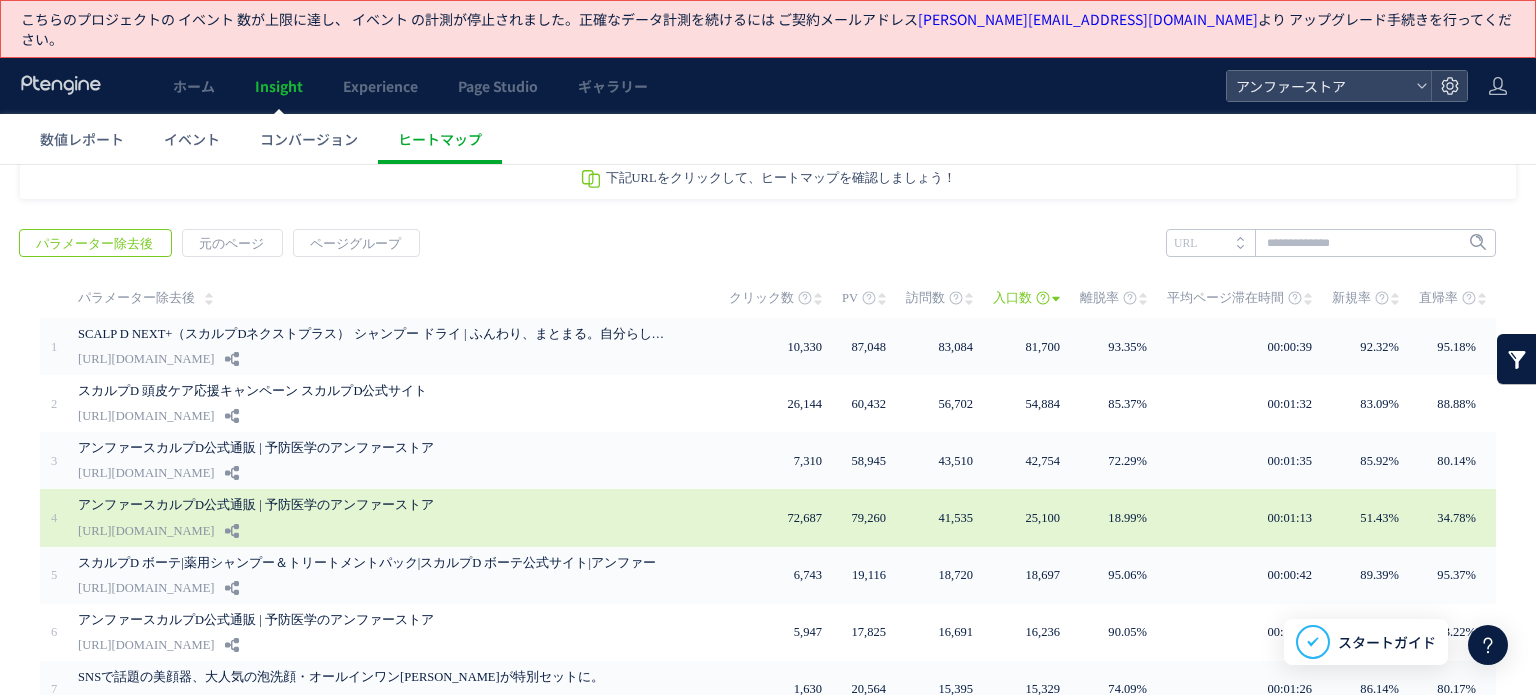 scroll, scrollTop: 100, scrollLeft: 0, axis: vertical 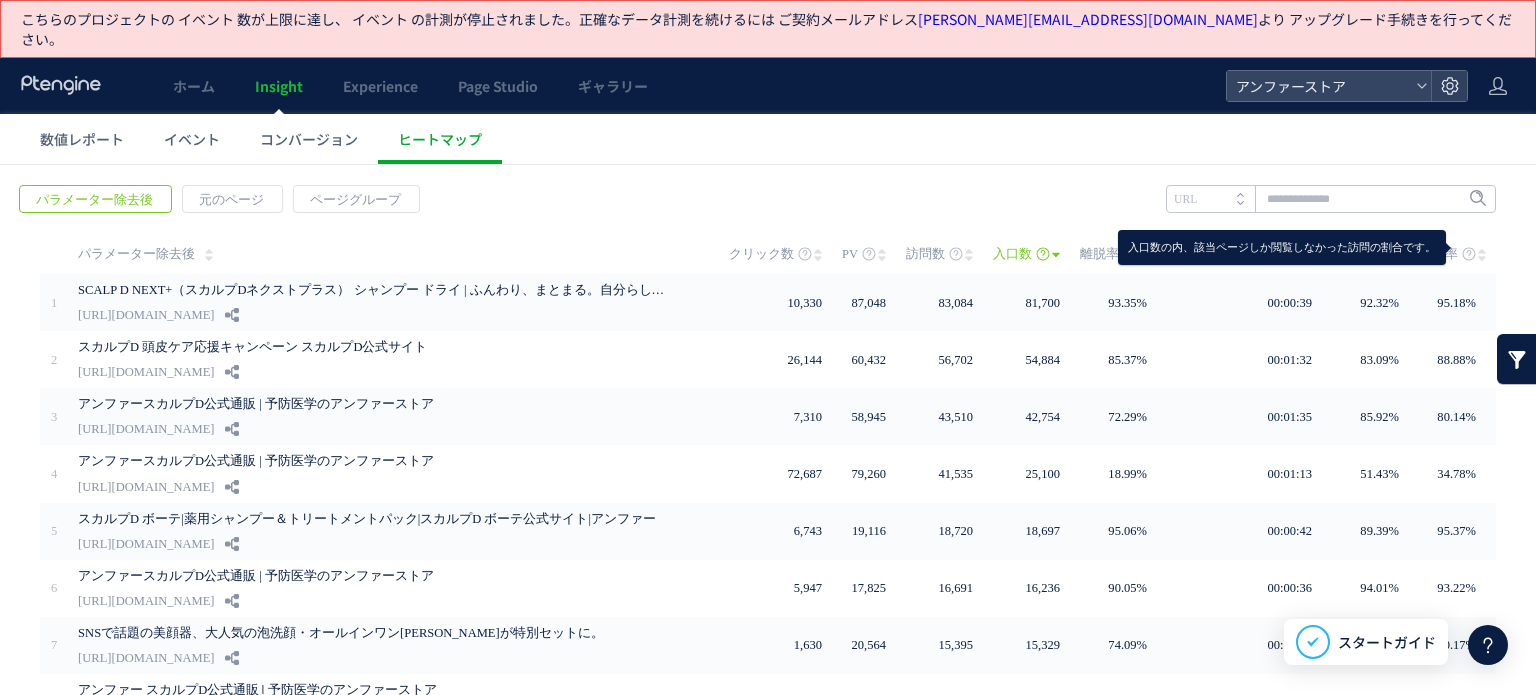 click 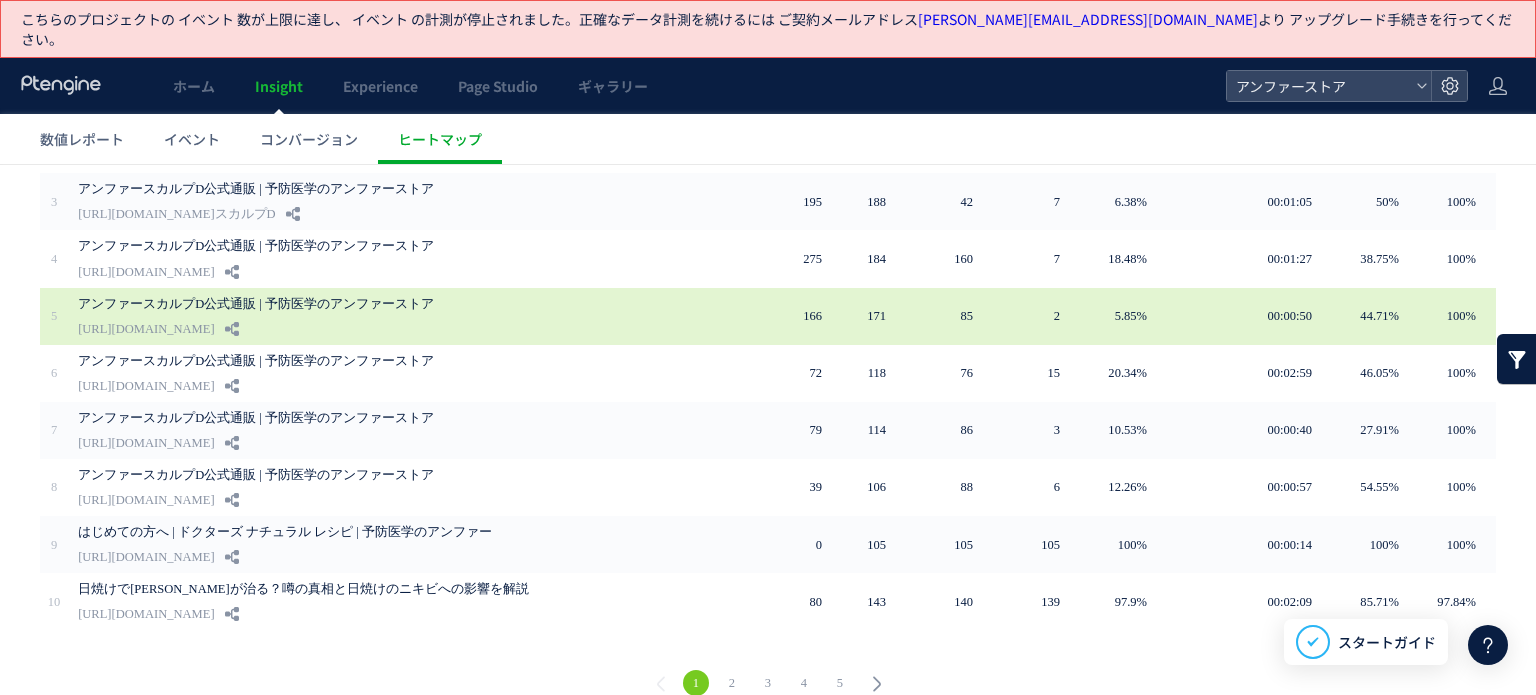 scroll, scrollTop: 0, scrollLeft: 0, axis: both 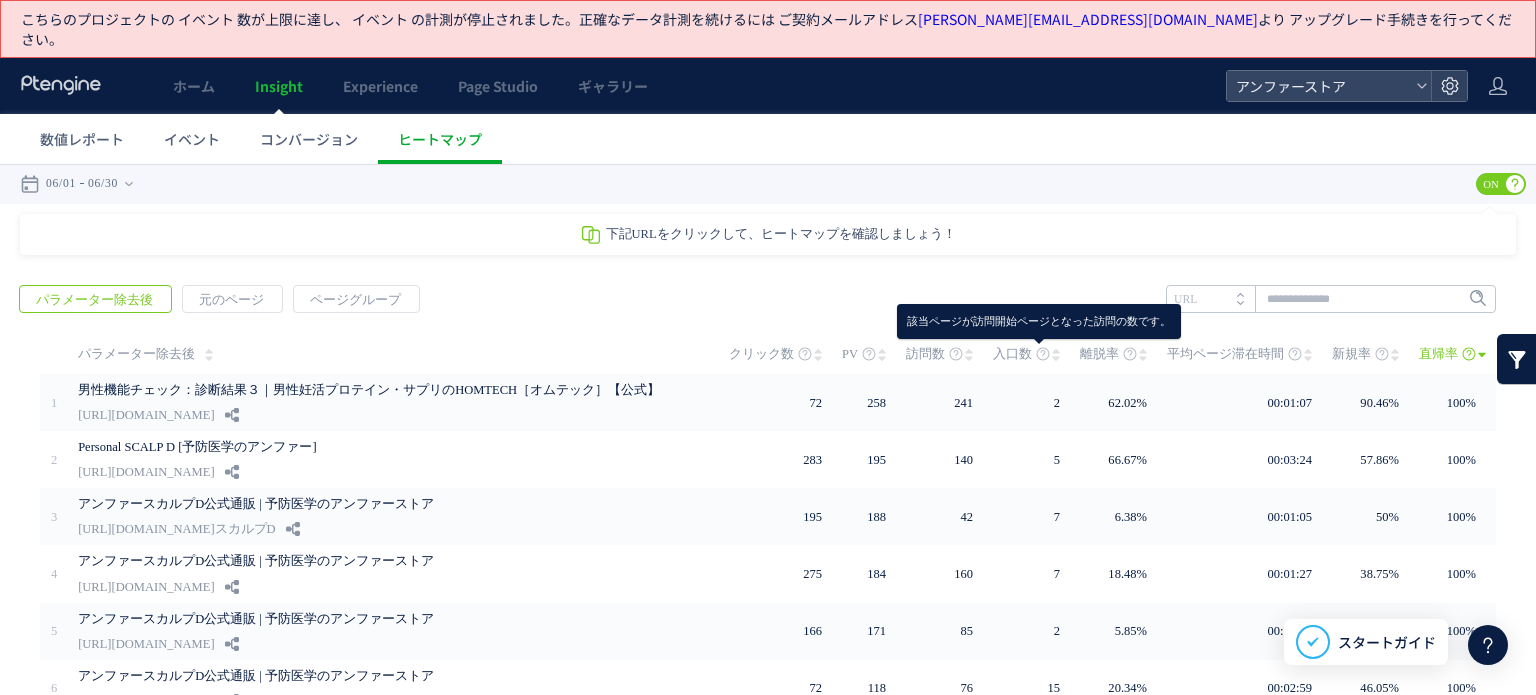 click 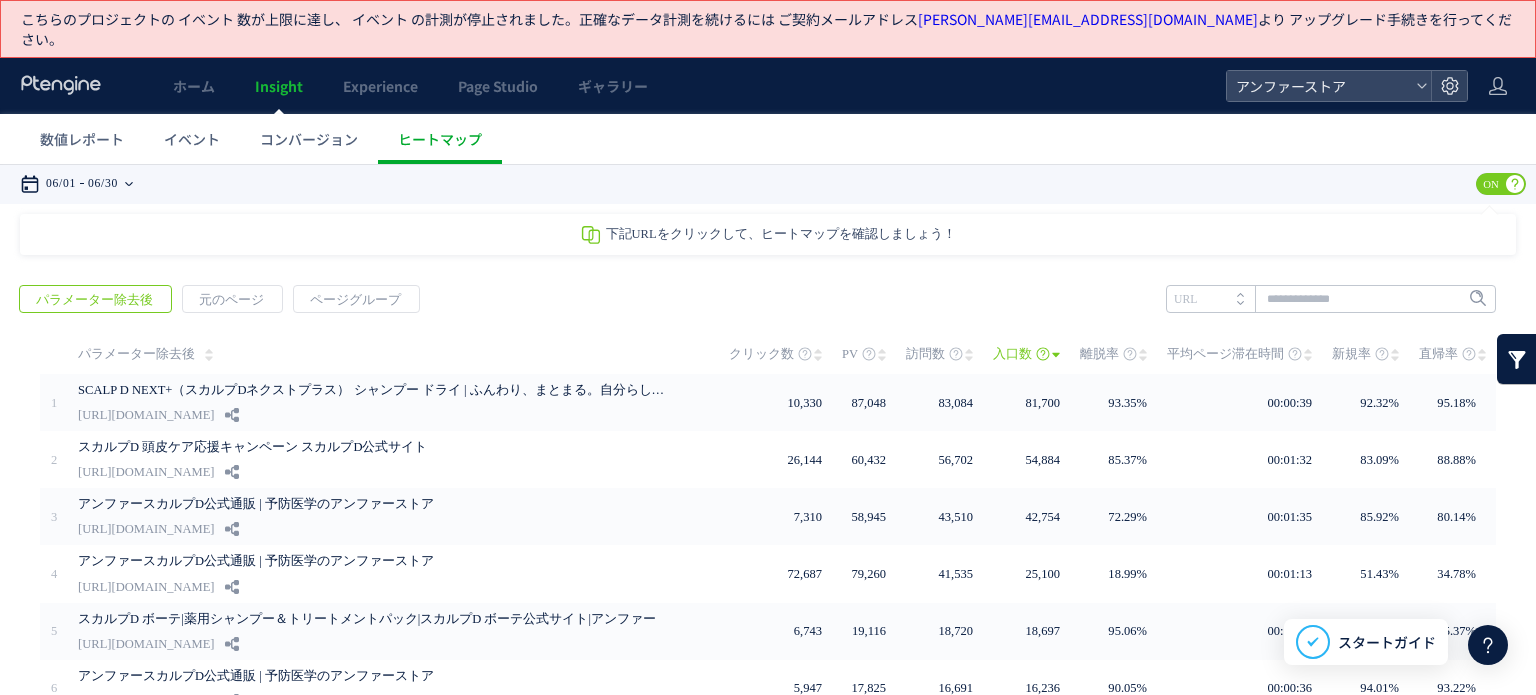 click 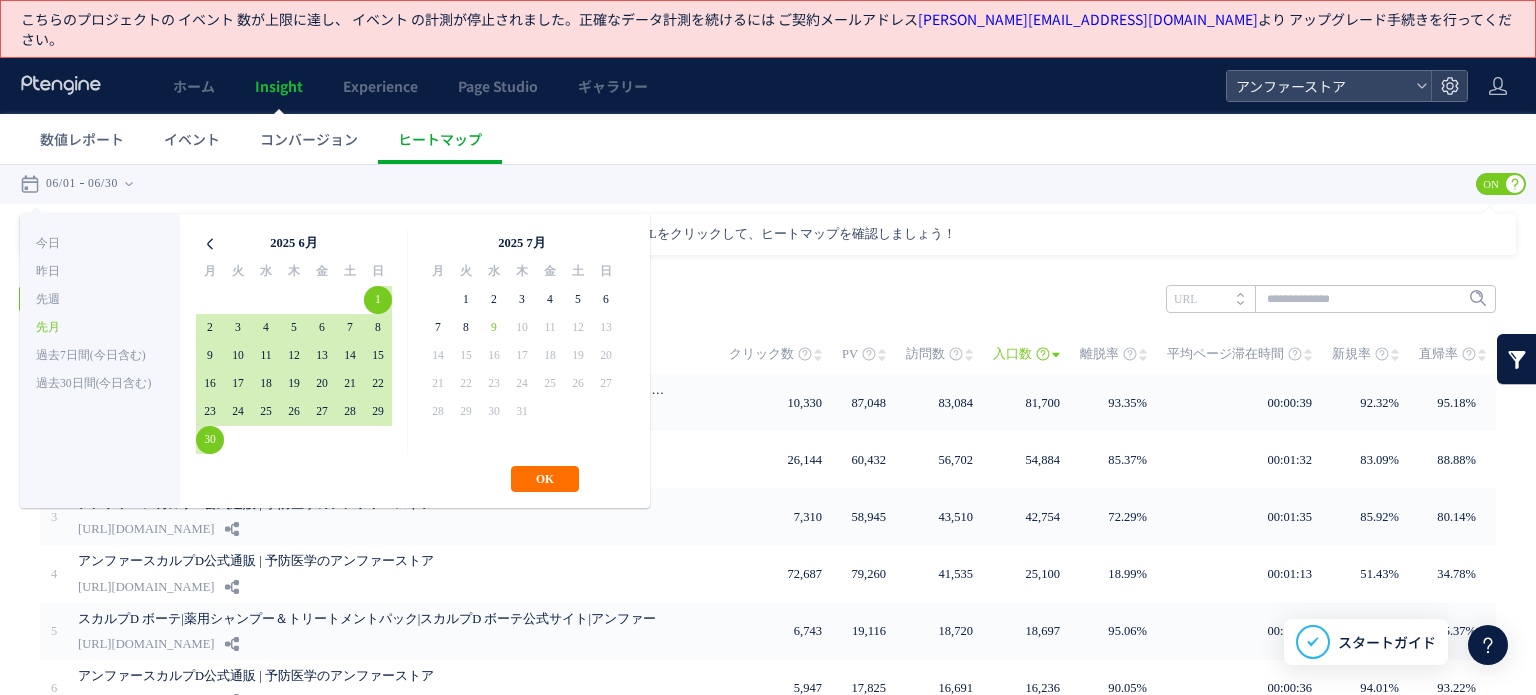 click at bounding box center (210, 244) 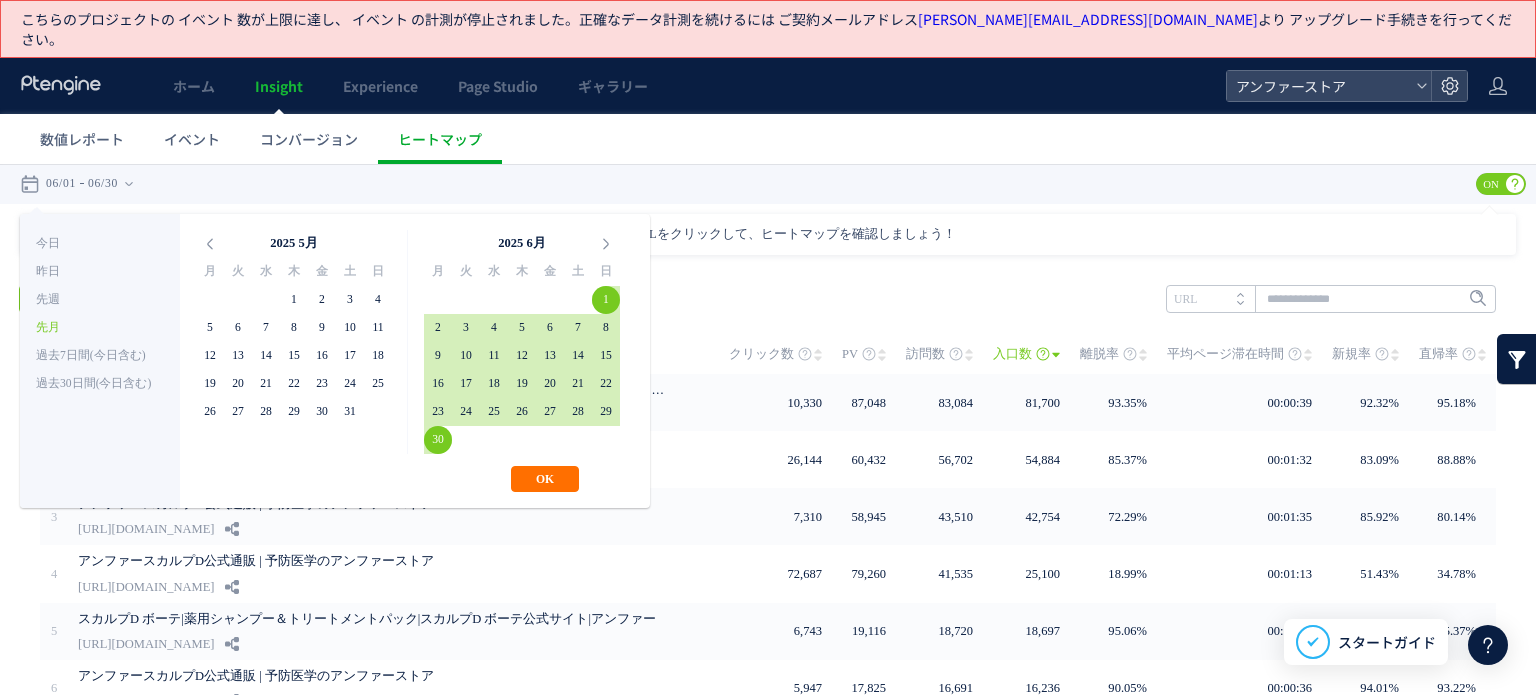 click at bounding box center (210, 244) 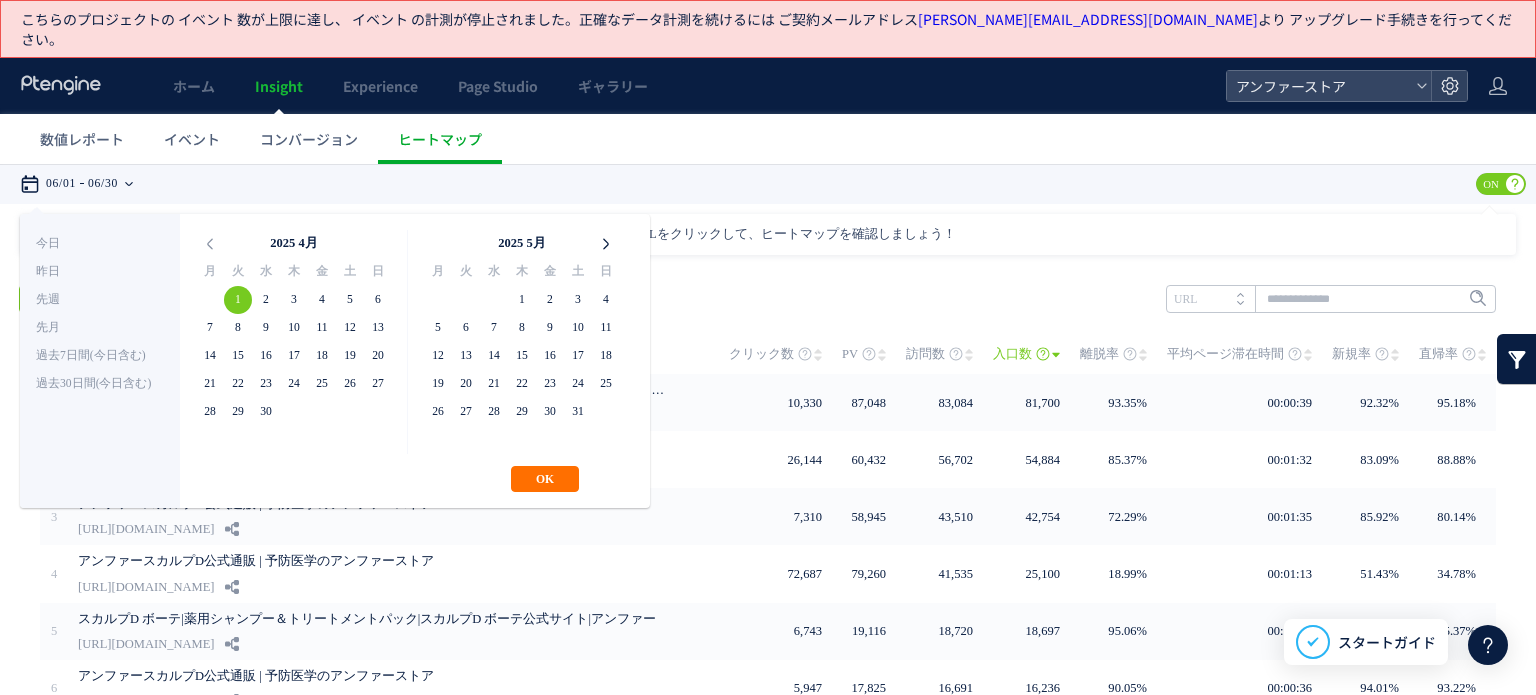 click at bounding box center [606, 244] 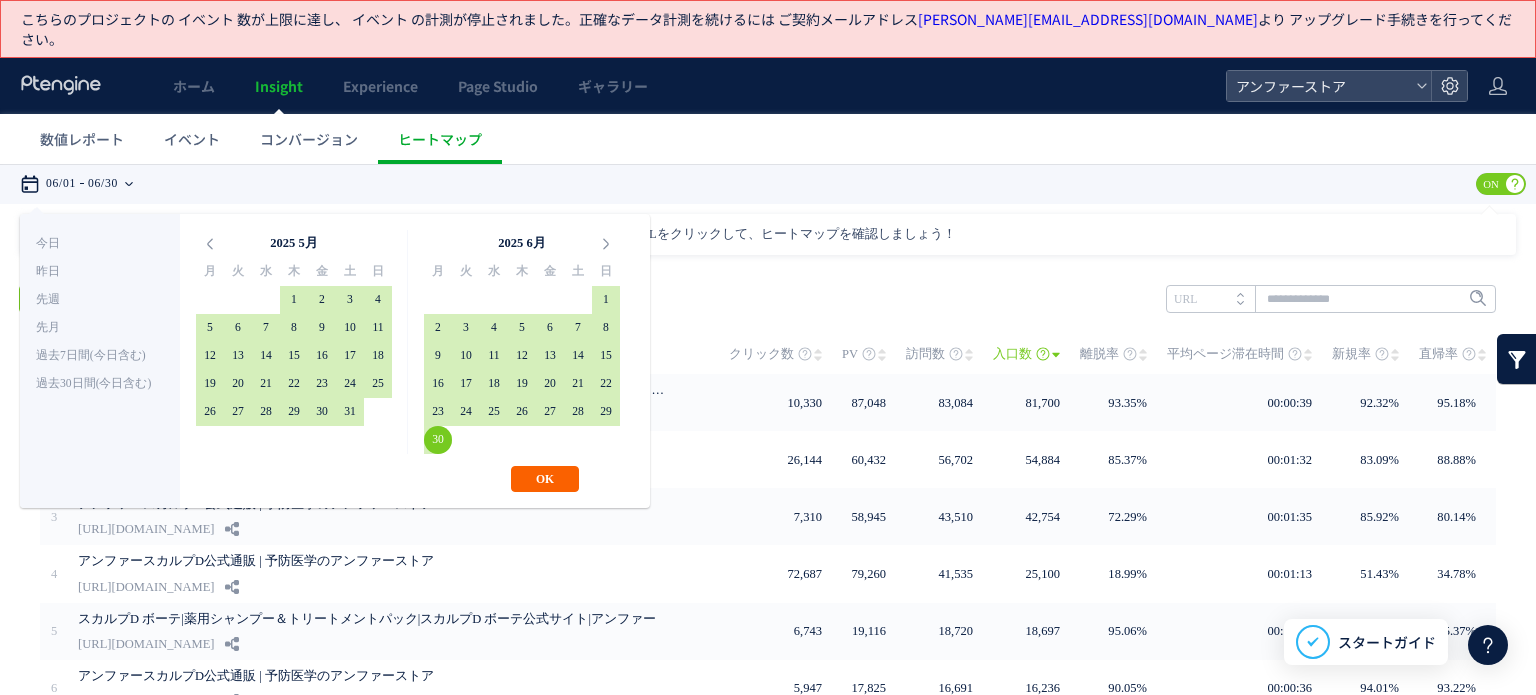 click on "OK" at bounding box center (545, 479) 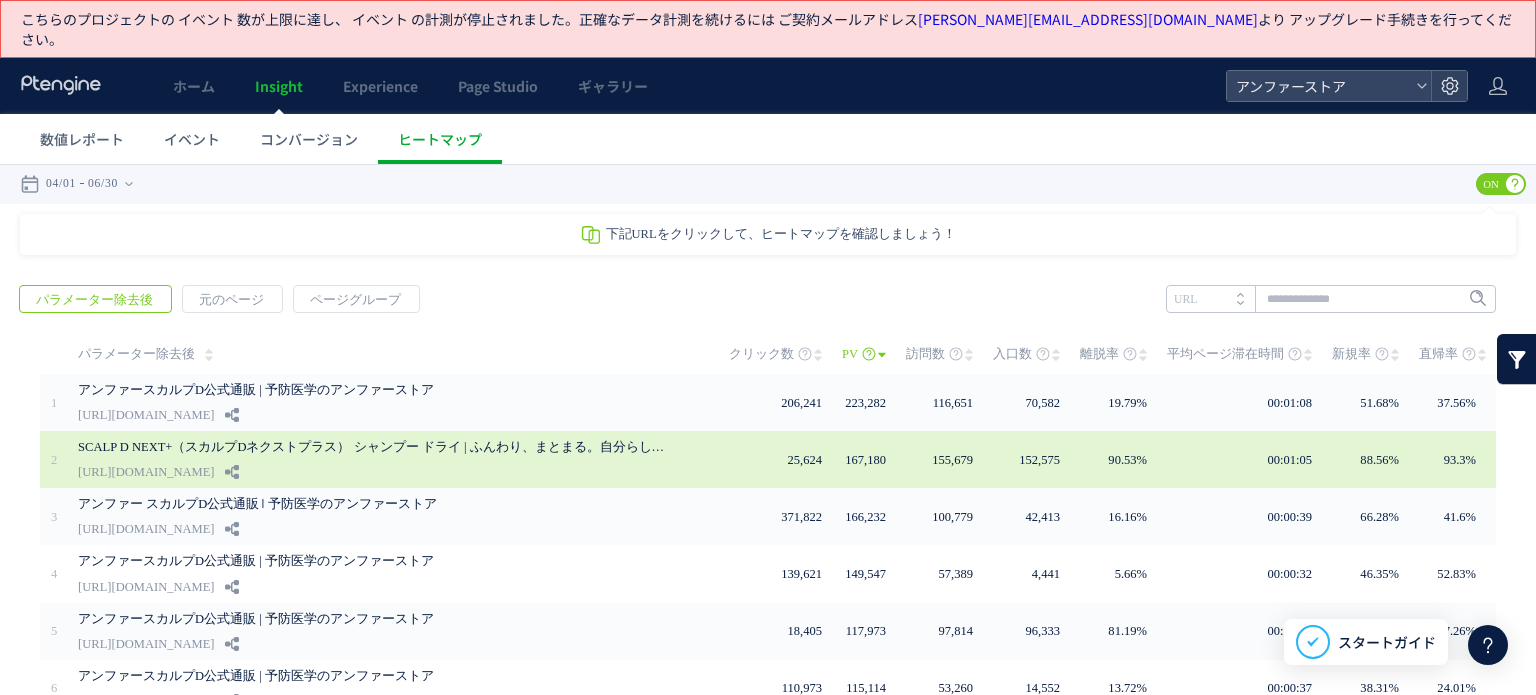 scroll, scrollTop: 200, scrollLeft: 0, axis: vertical 